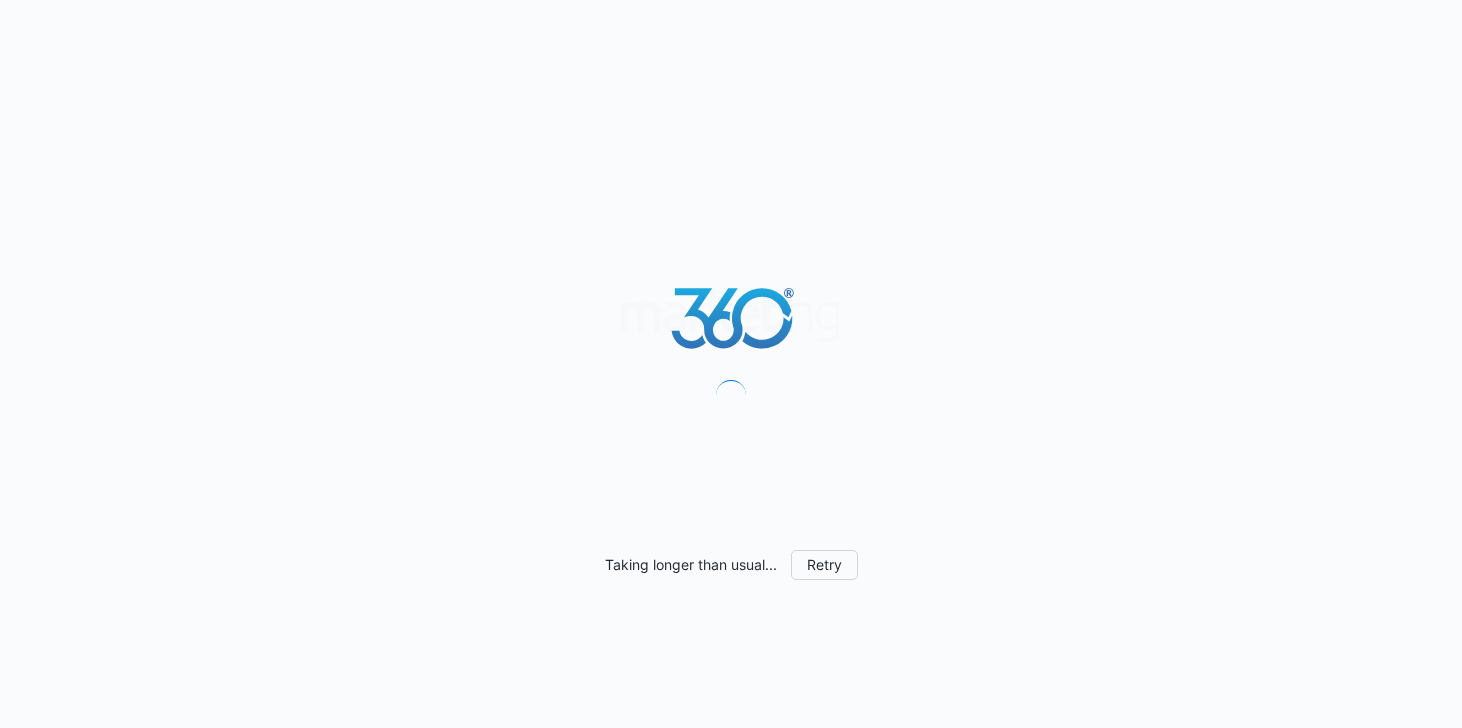 scroll, scrollTop: 0, scrollLeft: 0, axis: both 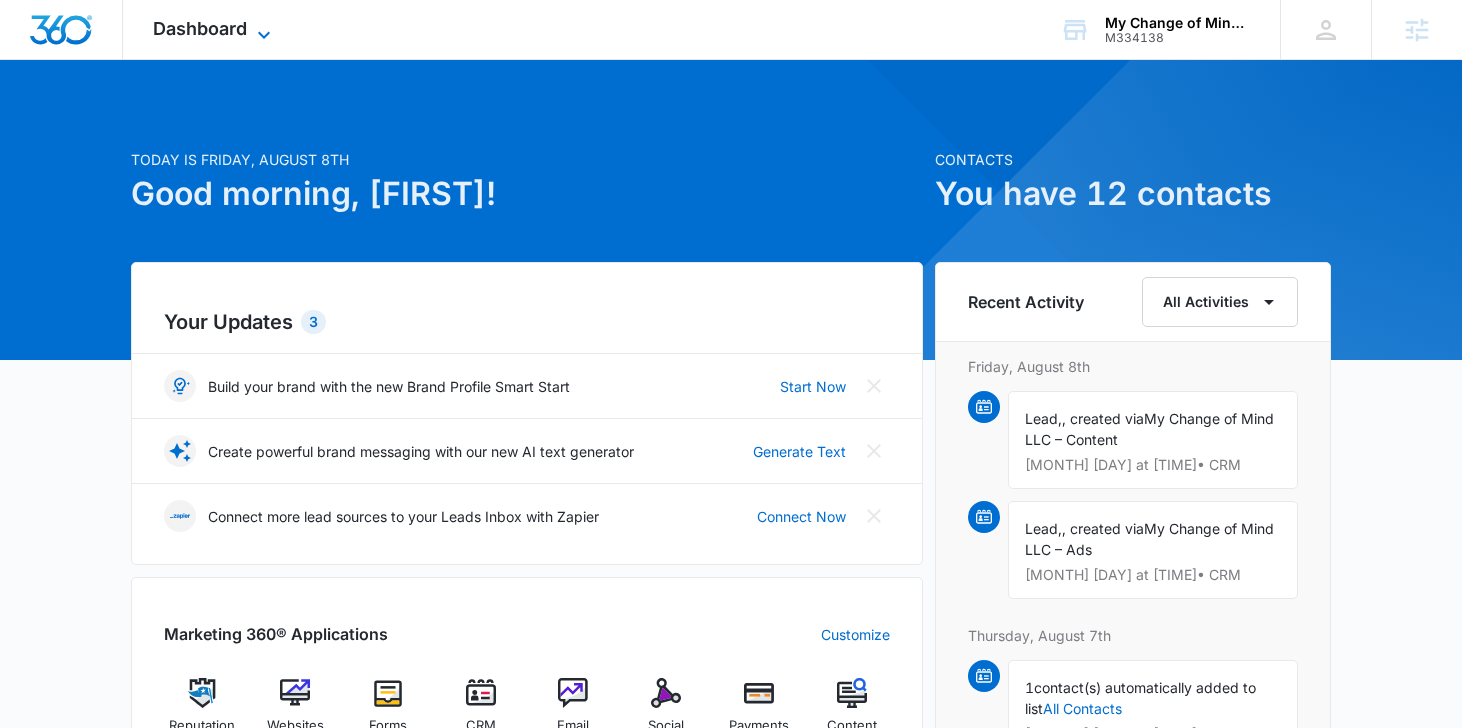 click 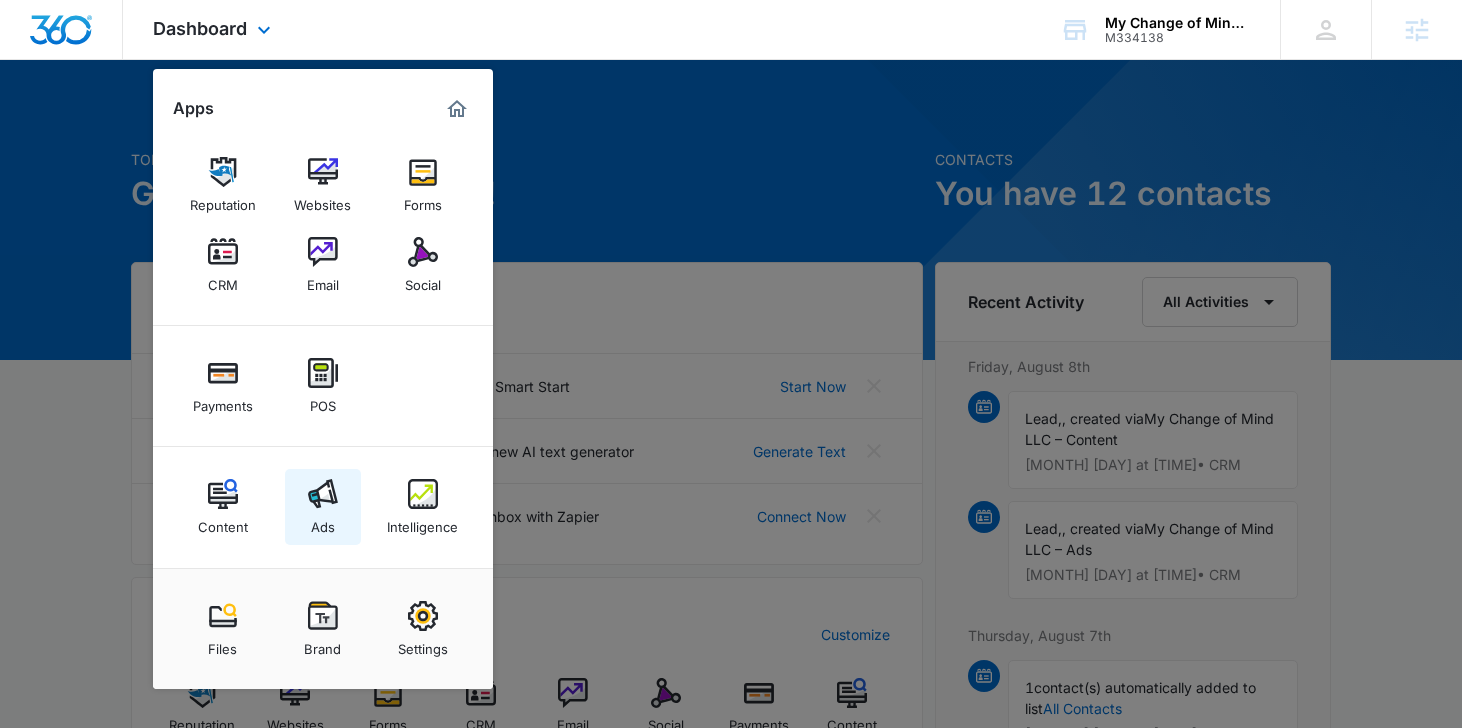 click at bounding box center [323, 494] 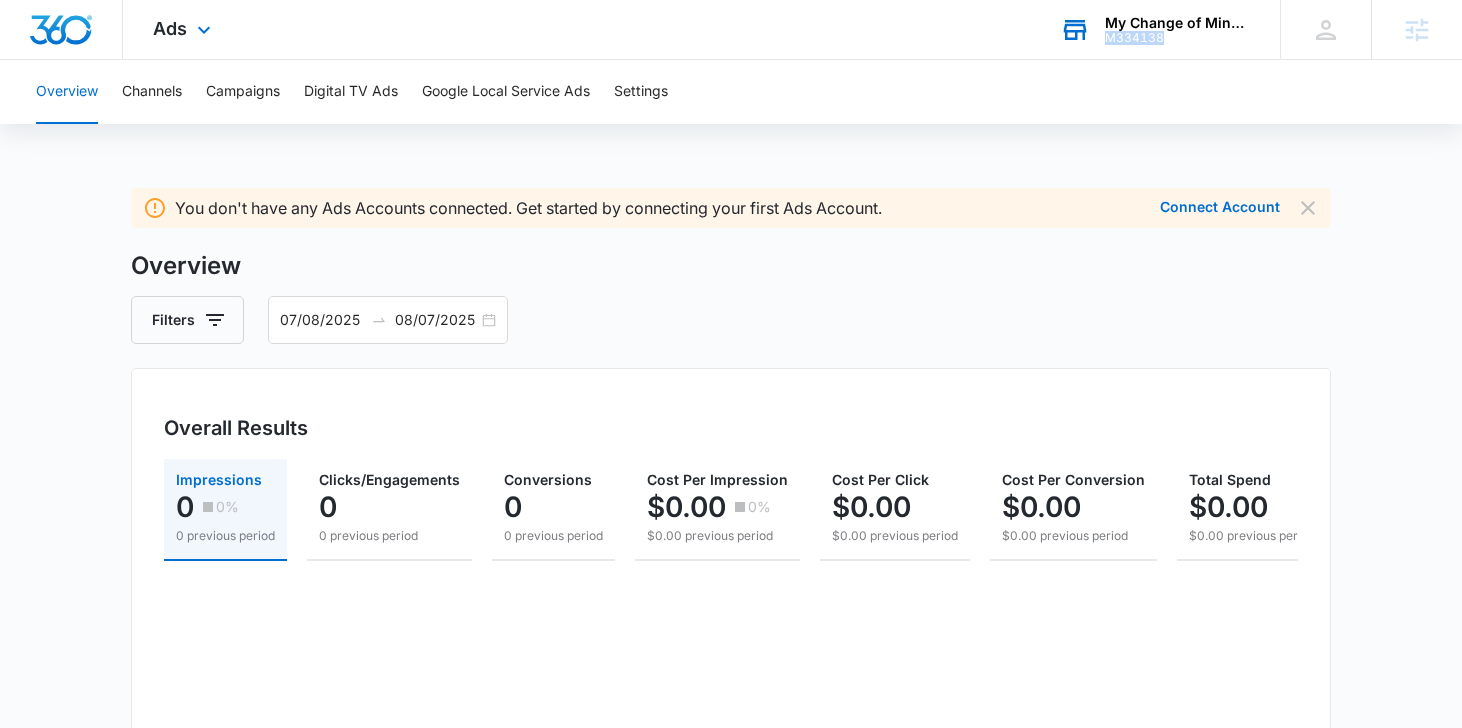 drag, startPoint x: 1166, startPoint y: 35, endPoint x: 1106, endPoint y: 35, distance: 60 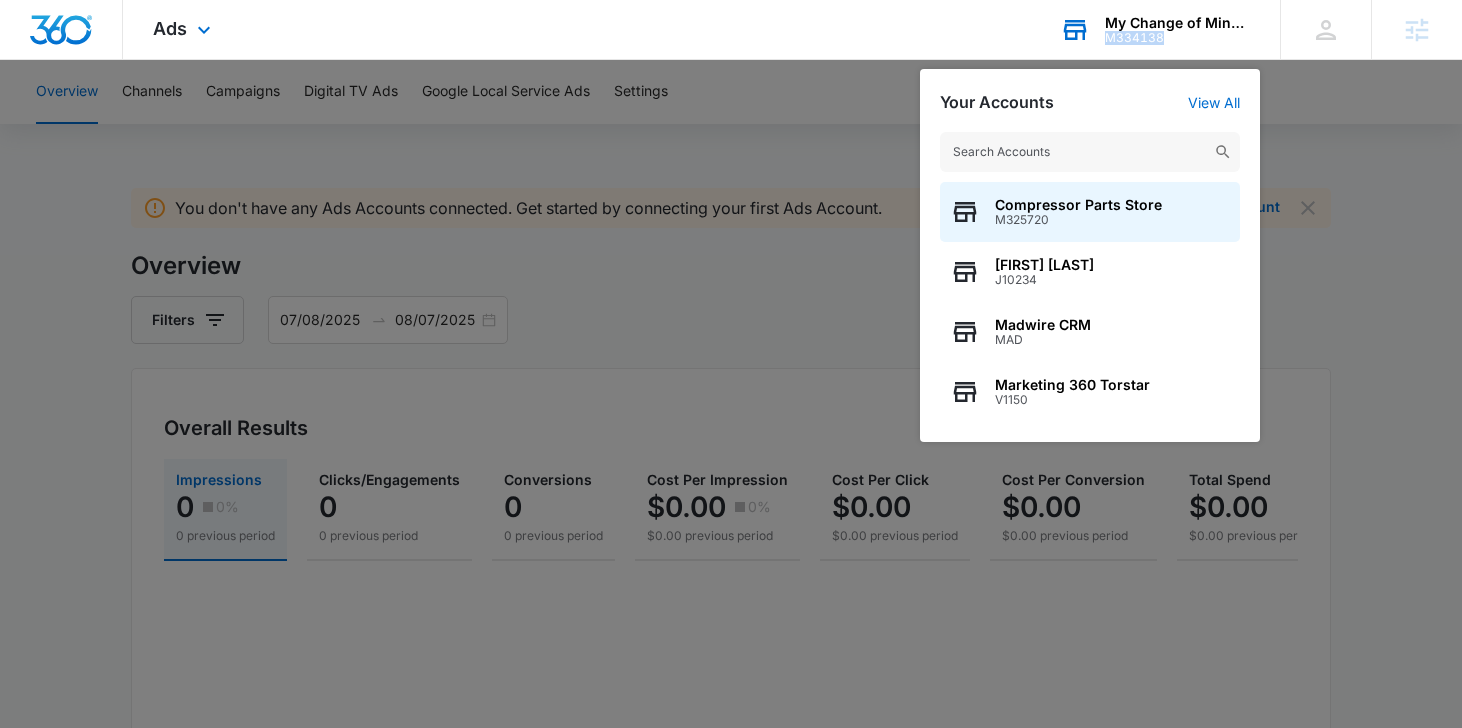 drag, startPoint x: 1168, startPoint y: 40, endPoint x: 1107, endPoint y: 39, distance: 61.008198 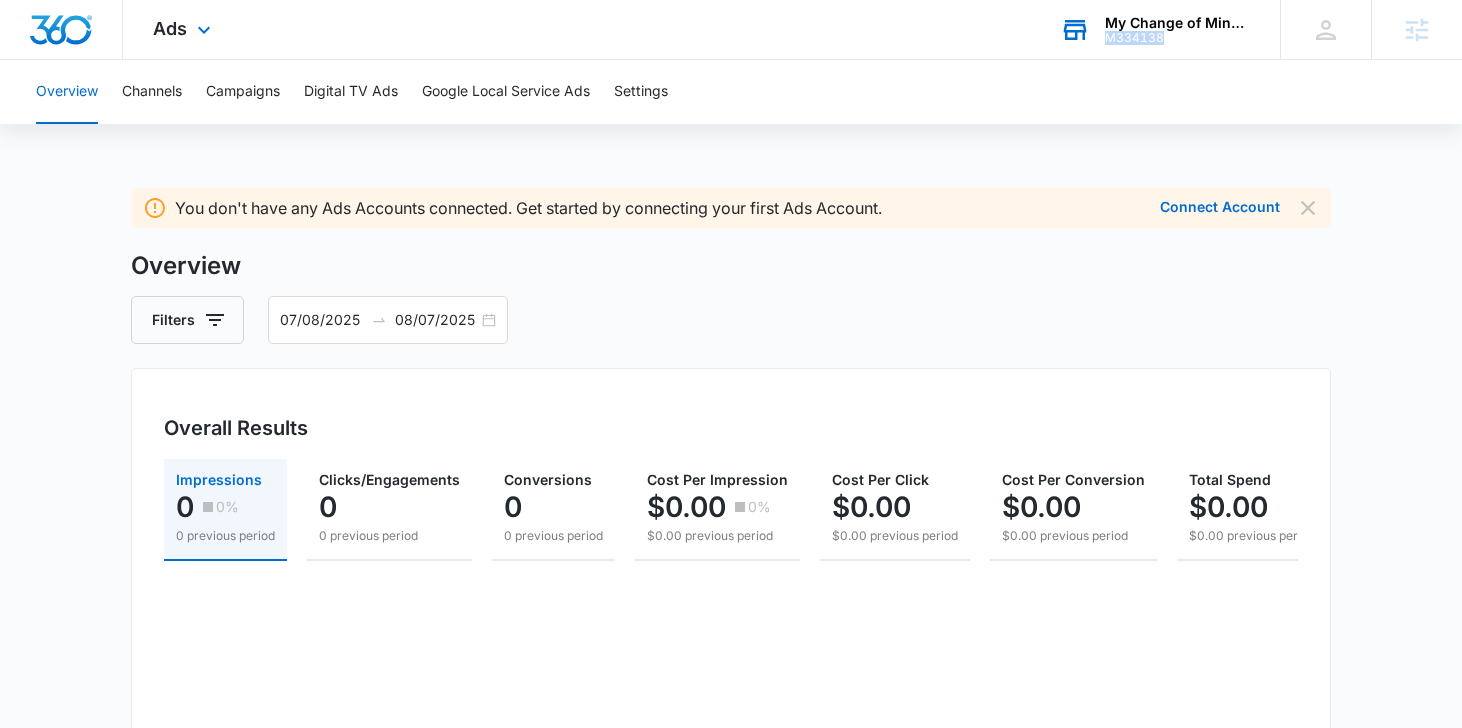 copy on "M334138" 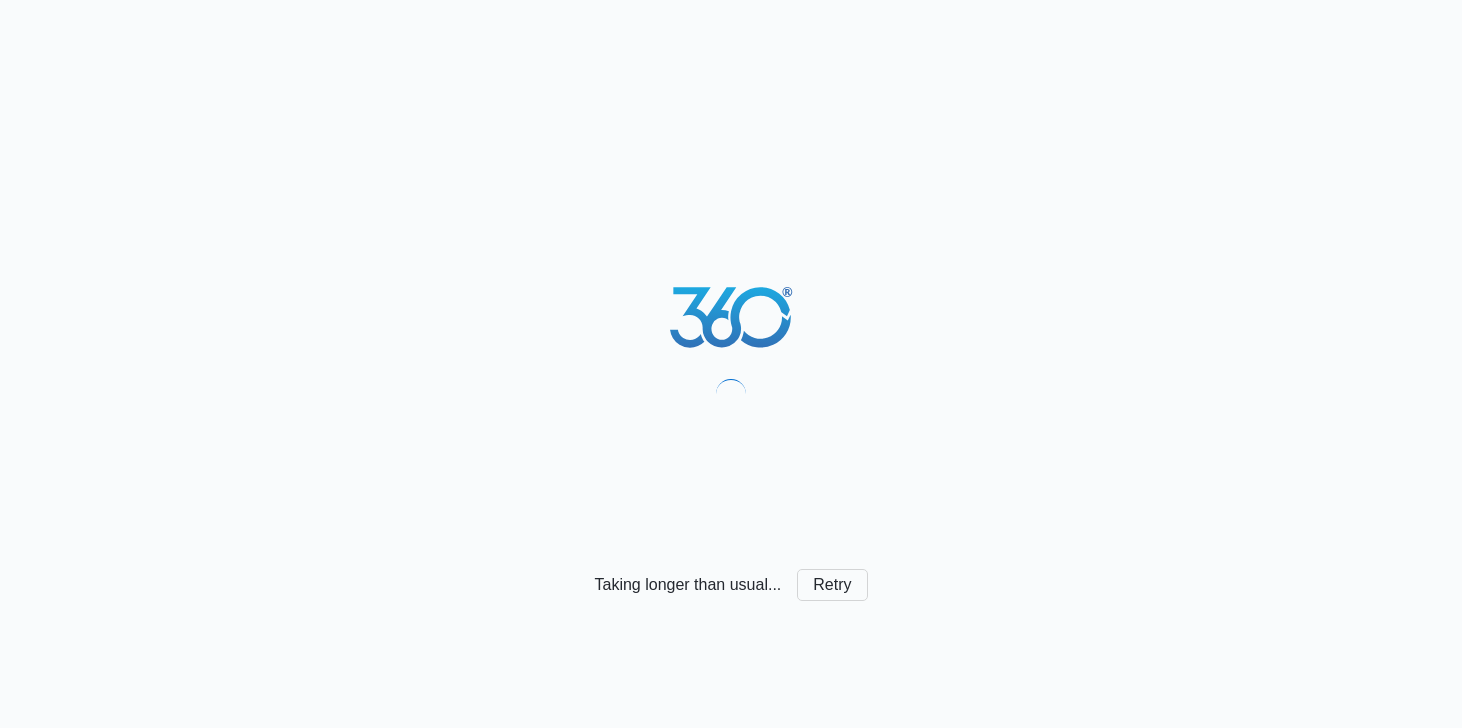 scroll, scrollTop: 0, scrollLeft: 0, axis: both 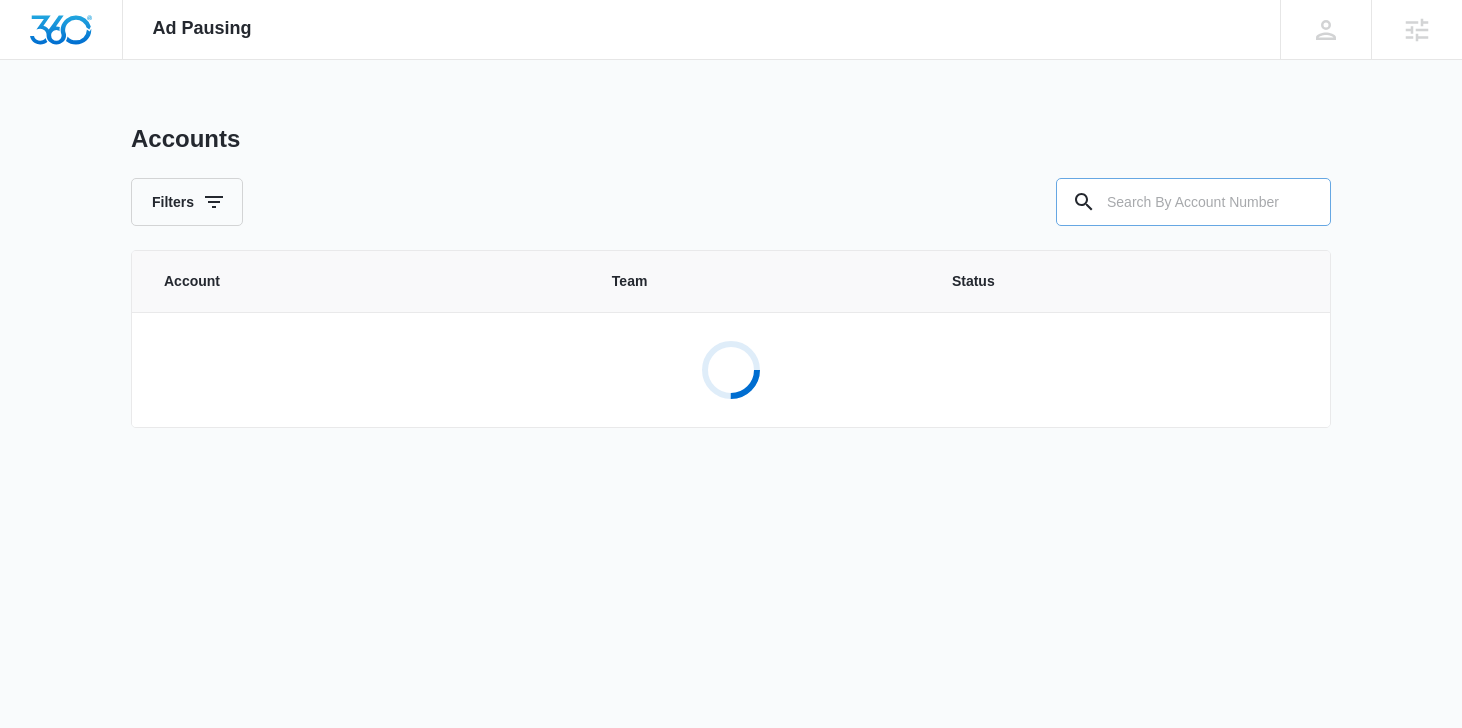click at bounding box center (1193, 202) 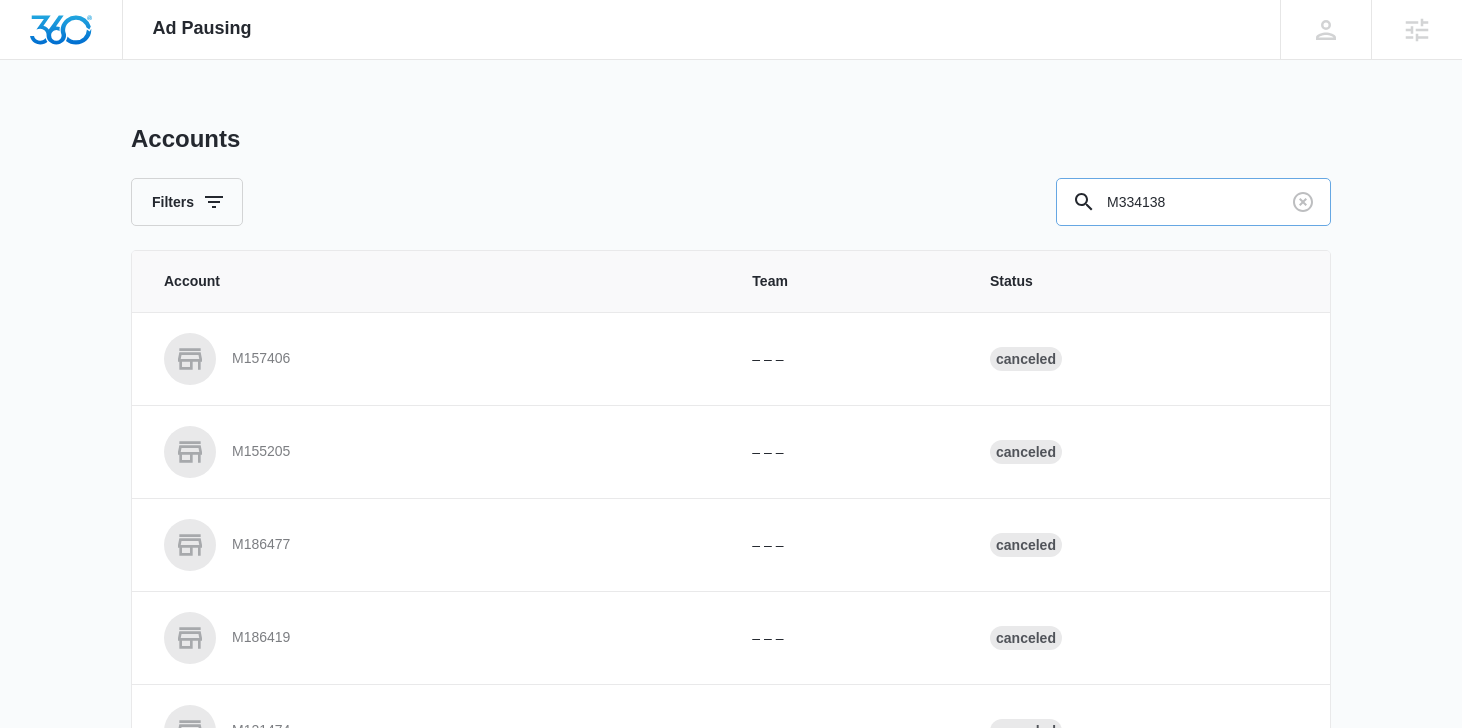 type on "M334138" 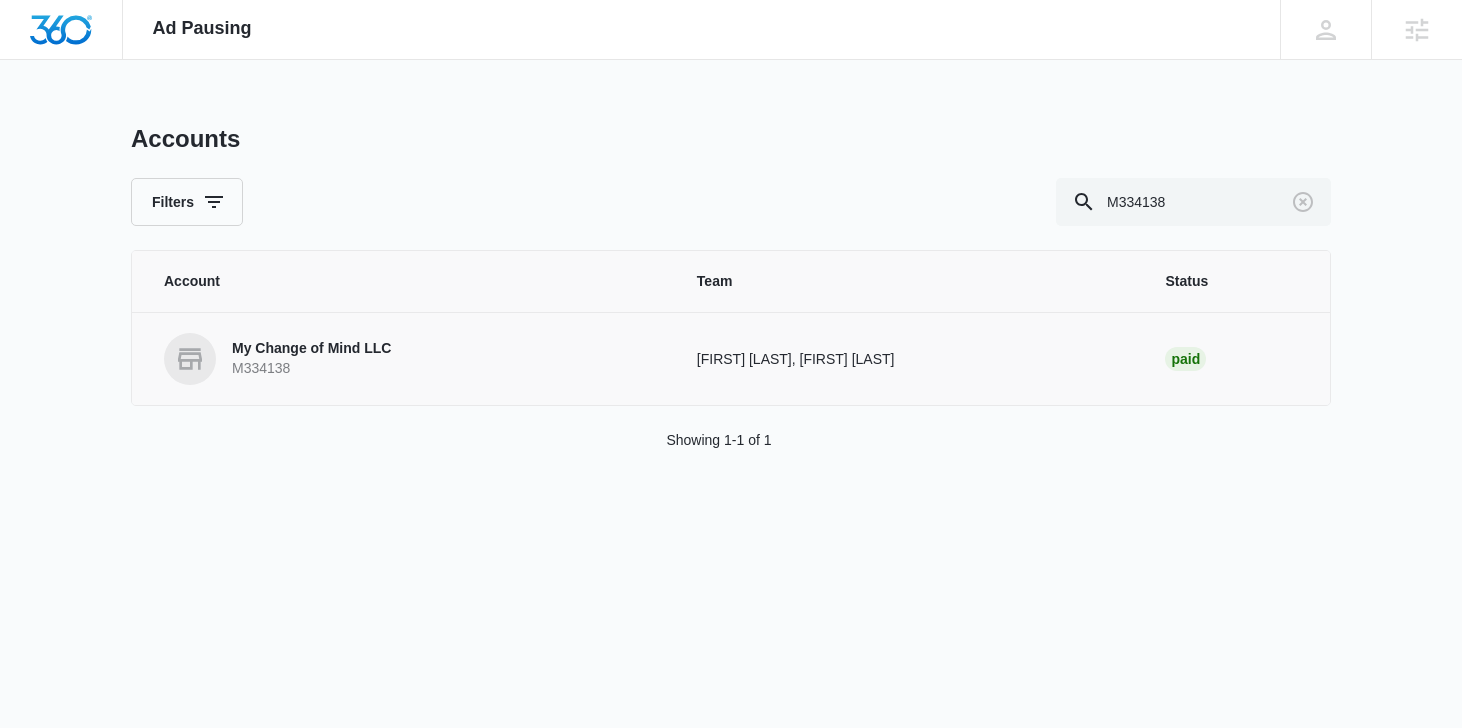 click on "My Change of Mind LLC" at bounding box center [311, 349] 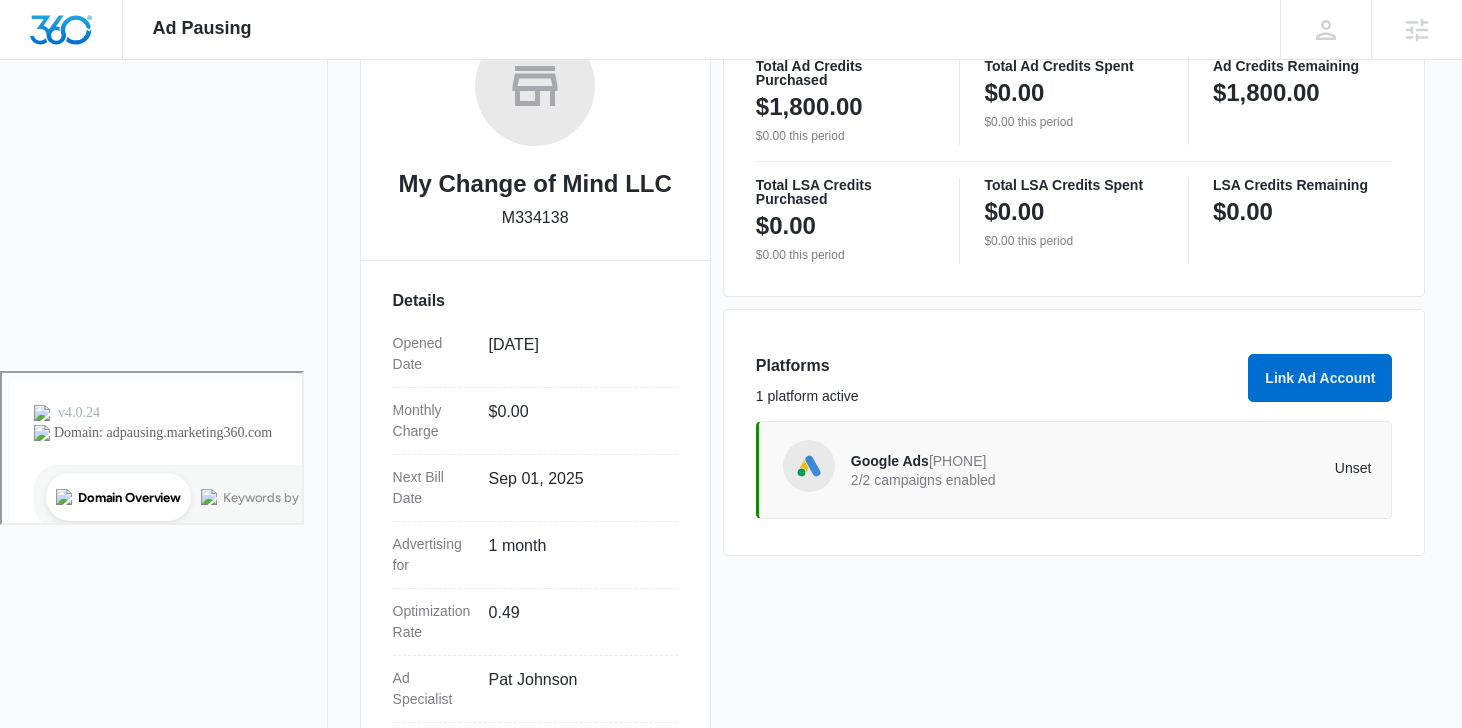 scroll, scrollTop: 476, scrollLeft: 0, axis: vertical 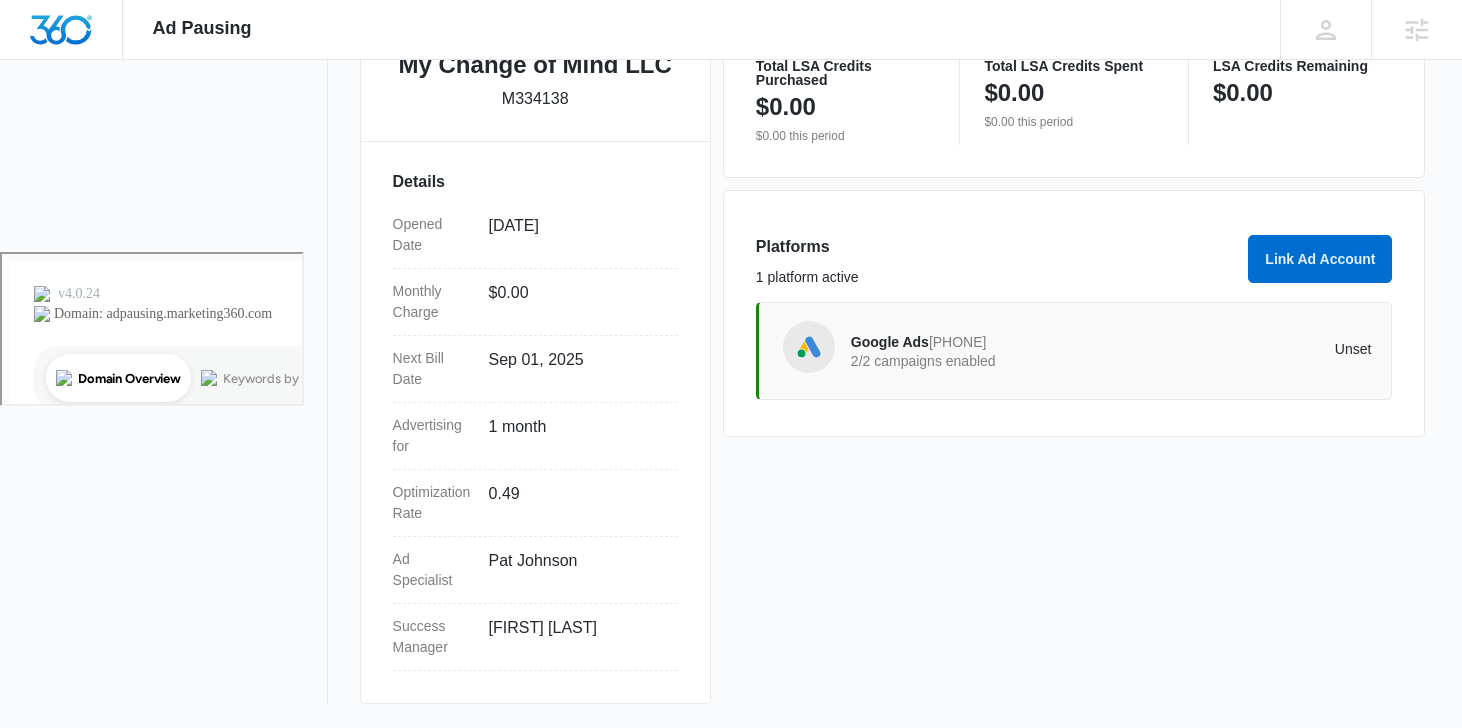 click on "Google Ads" at bounding box center [890, 342] 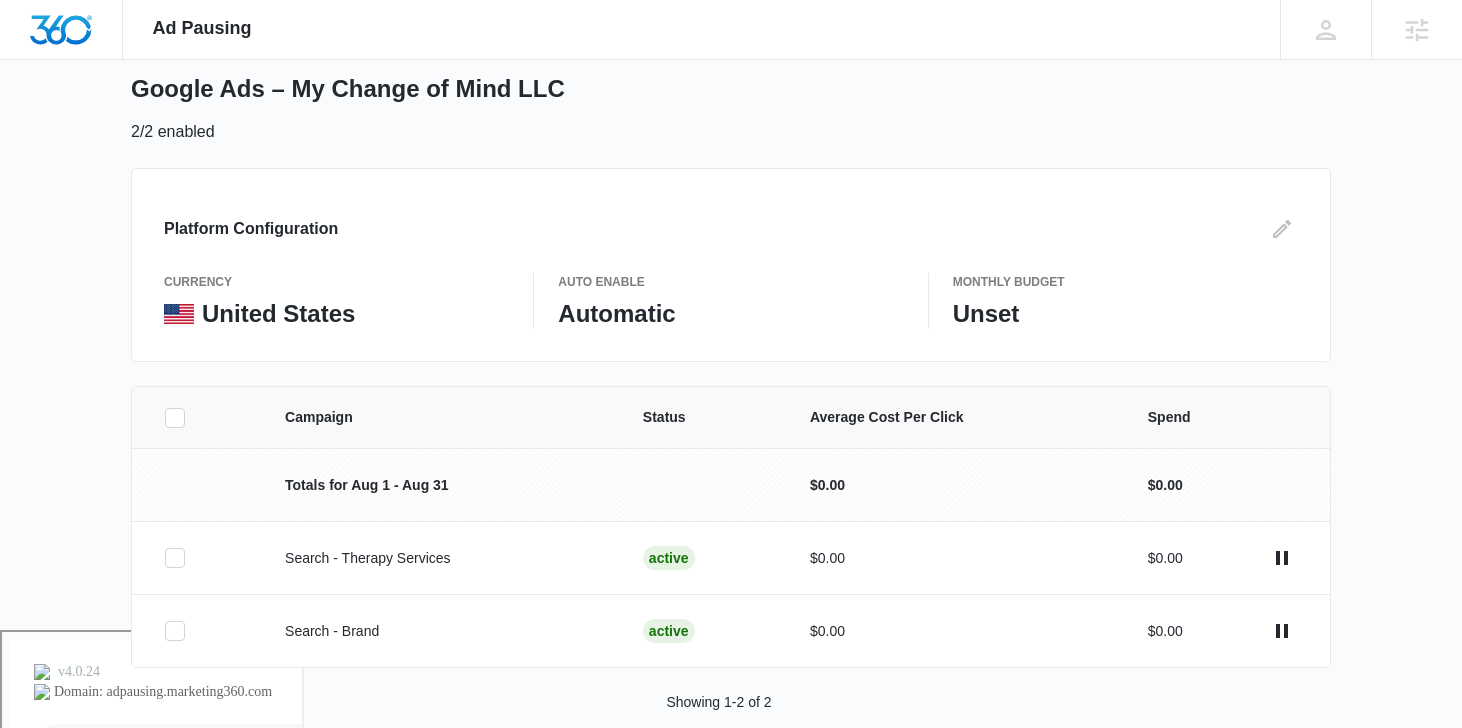 scroll, scrollTop: 131, scrollLeft: 0, axis: vertical 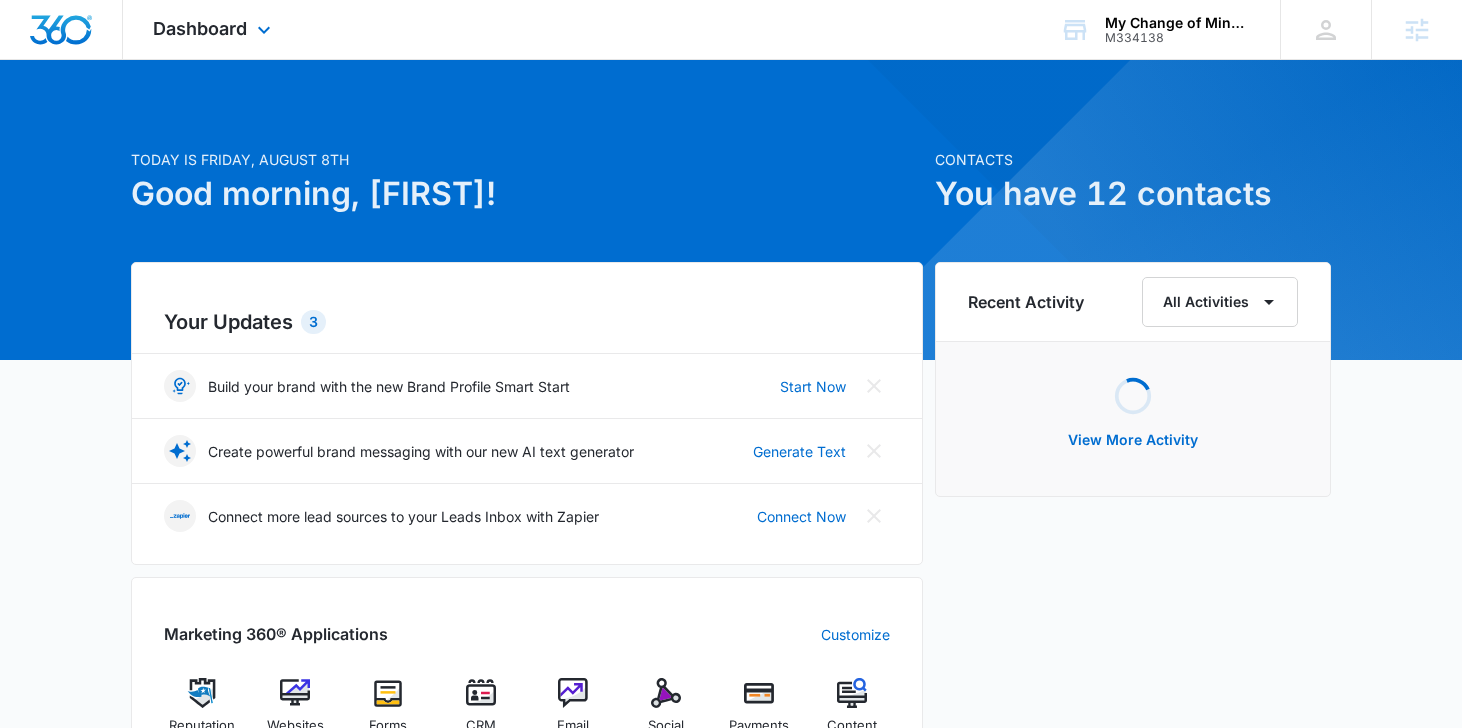 click on "Dashboard Apps Reputation Websites Forms CRM Email Social Payments POS Content Ads Intelligence Files Brand Settings" at bounding box center (214, 29) 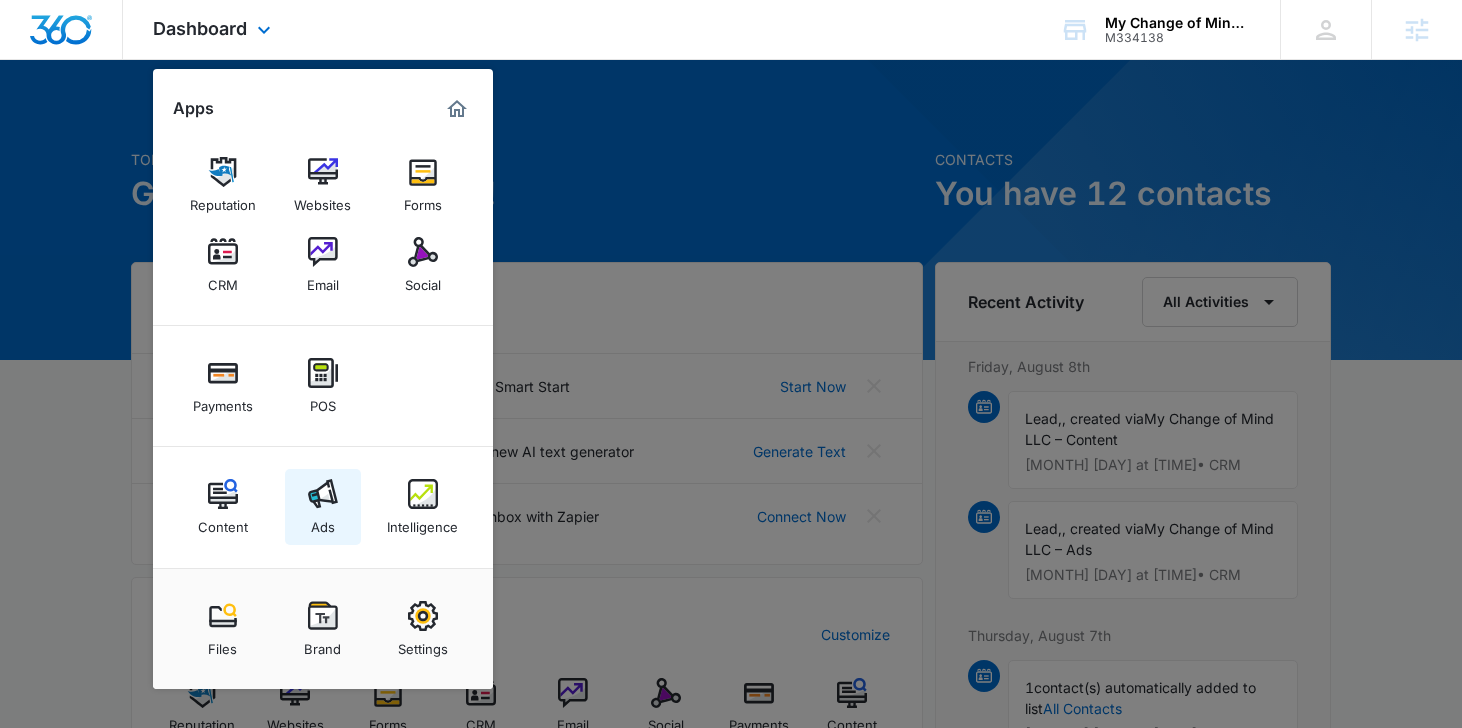 click at bounding box center (323, 494) 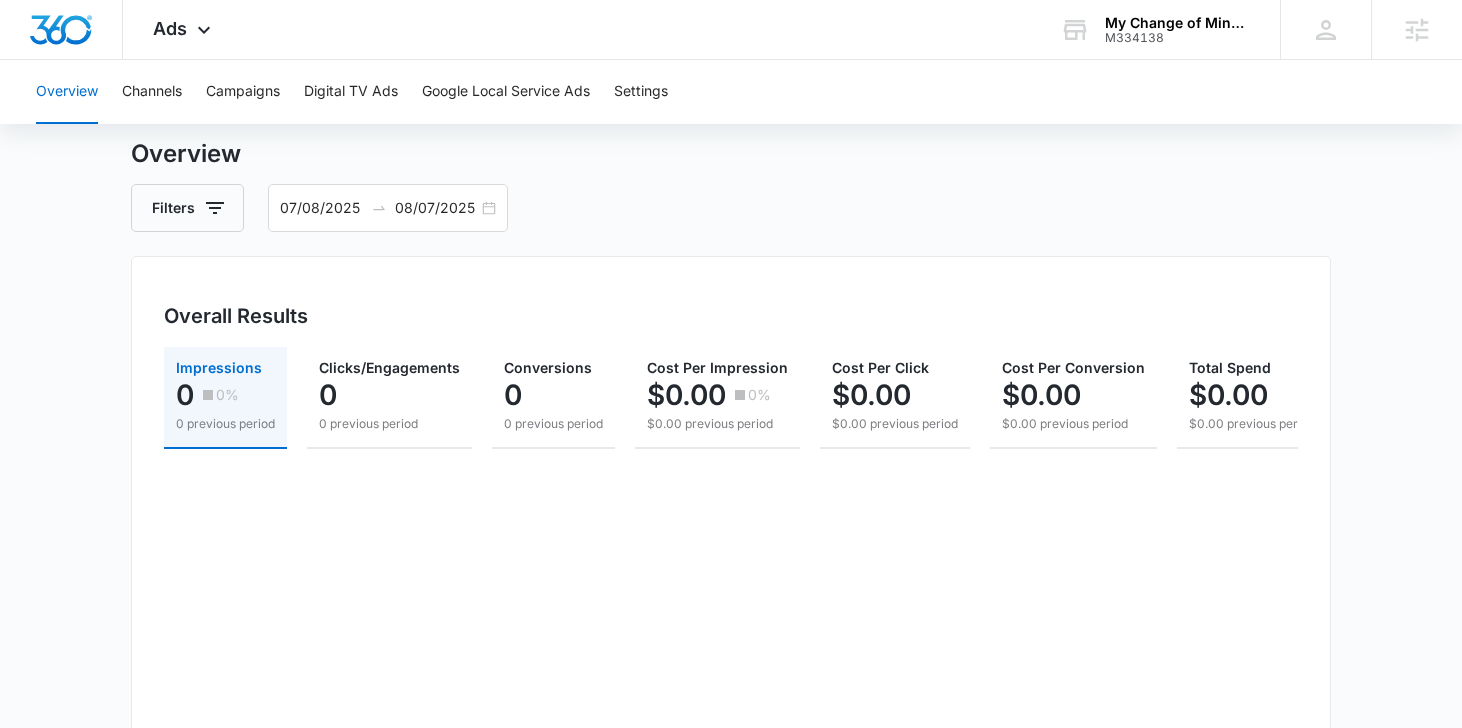 scroll, scrollTop: 0, scrollLeft: 0, axis: both 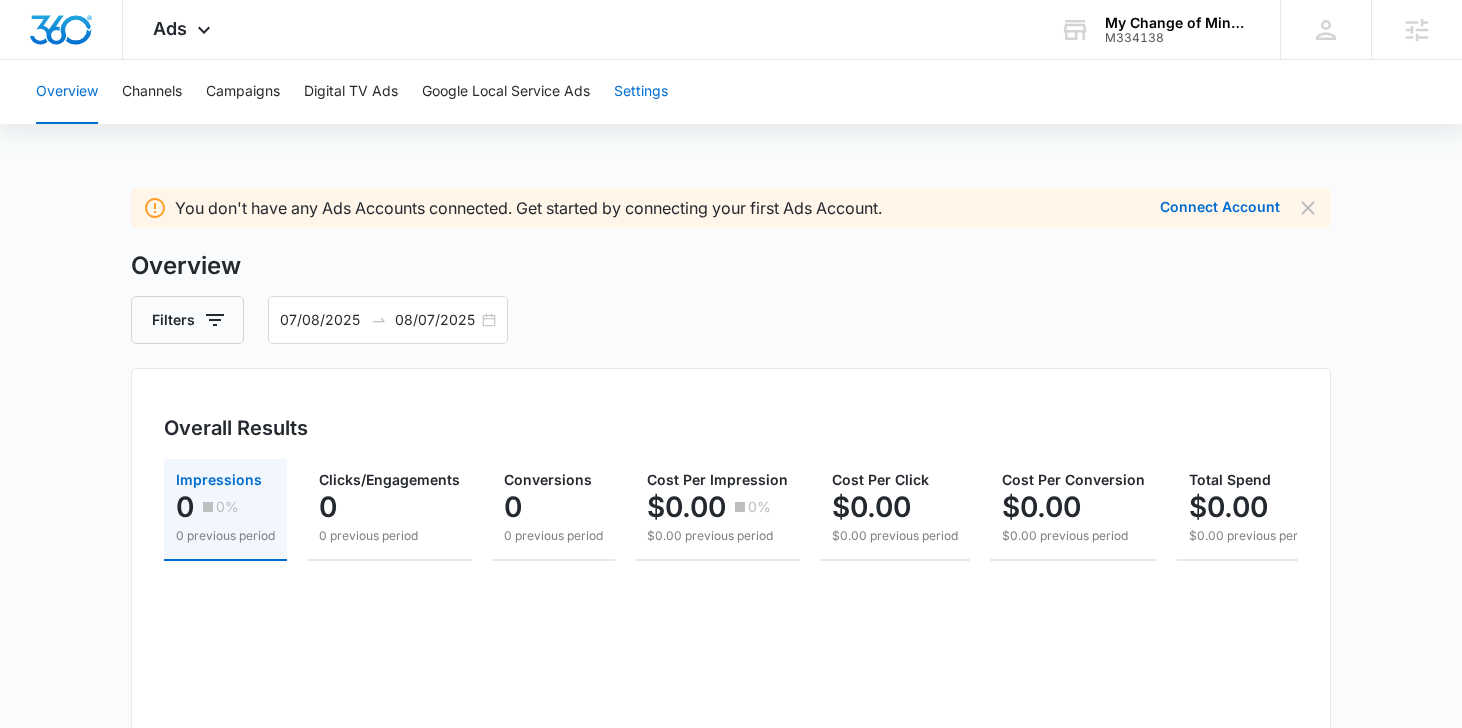 click on "Settings" at bounding box center [641, 92] 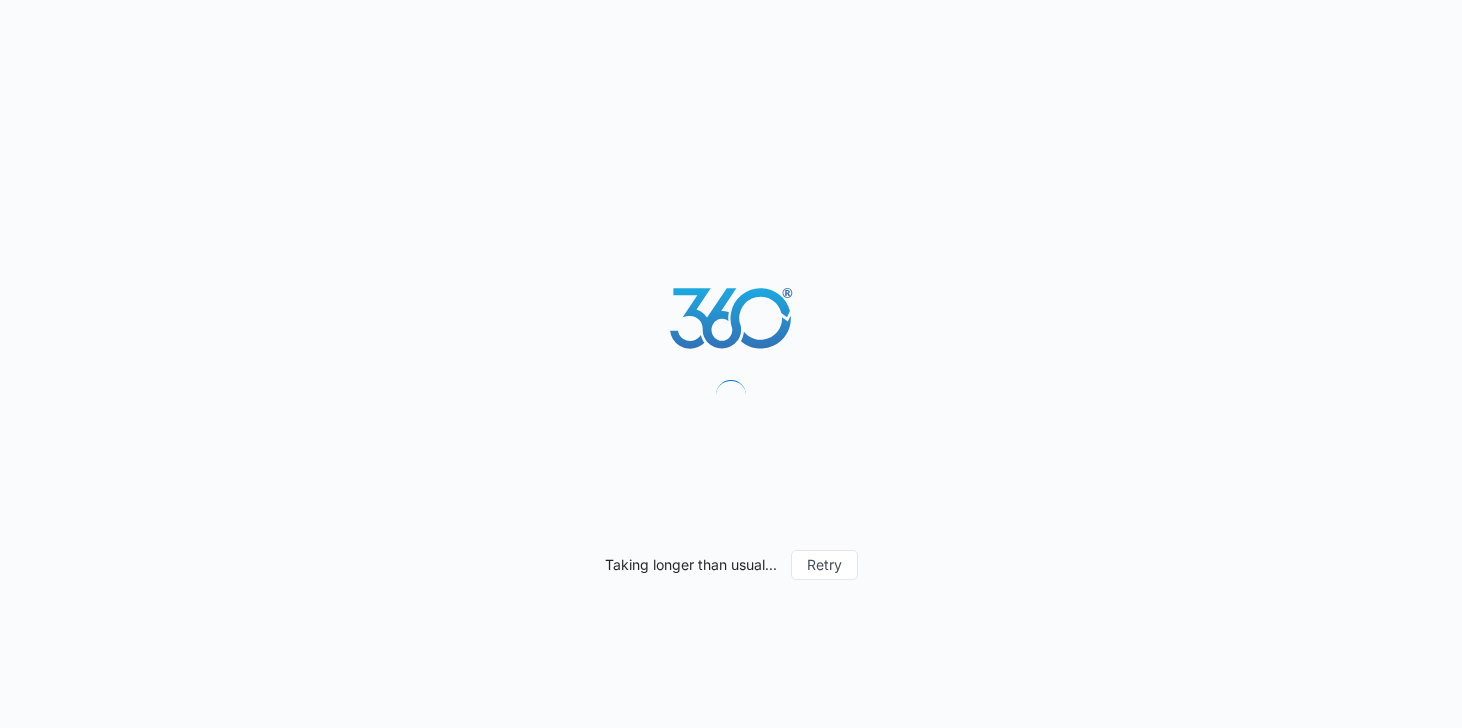 scroll, scrollTop: 0, scrollLeft: 0, axis: both 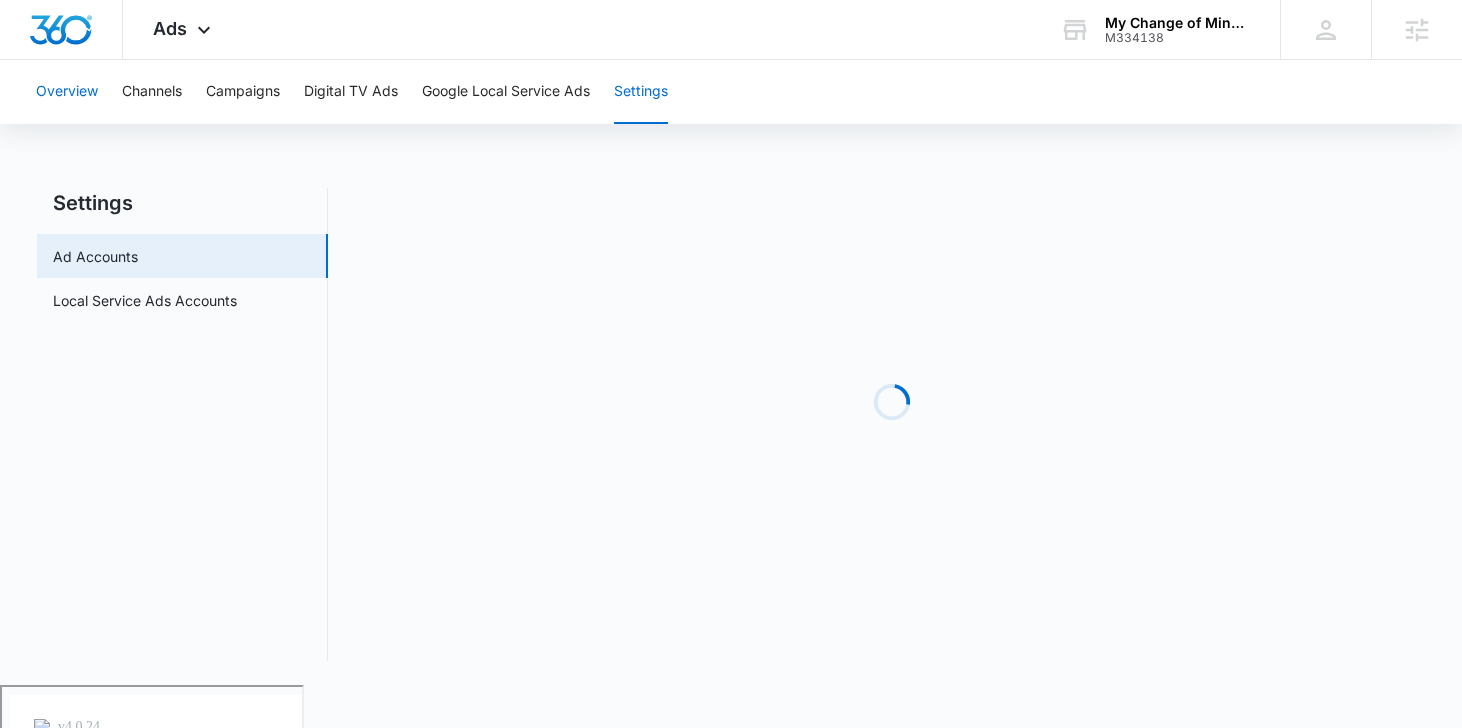 click on "Overview" at bounding box center (67, 92) 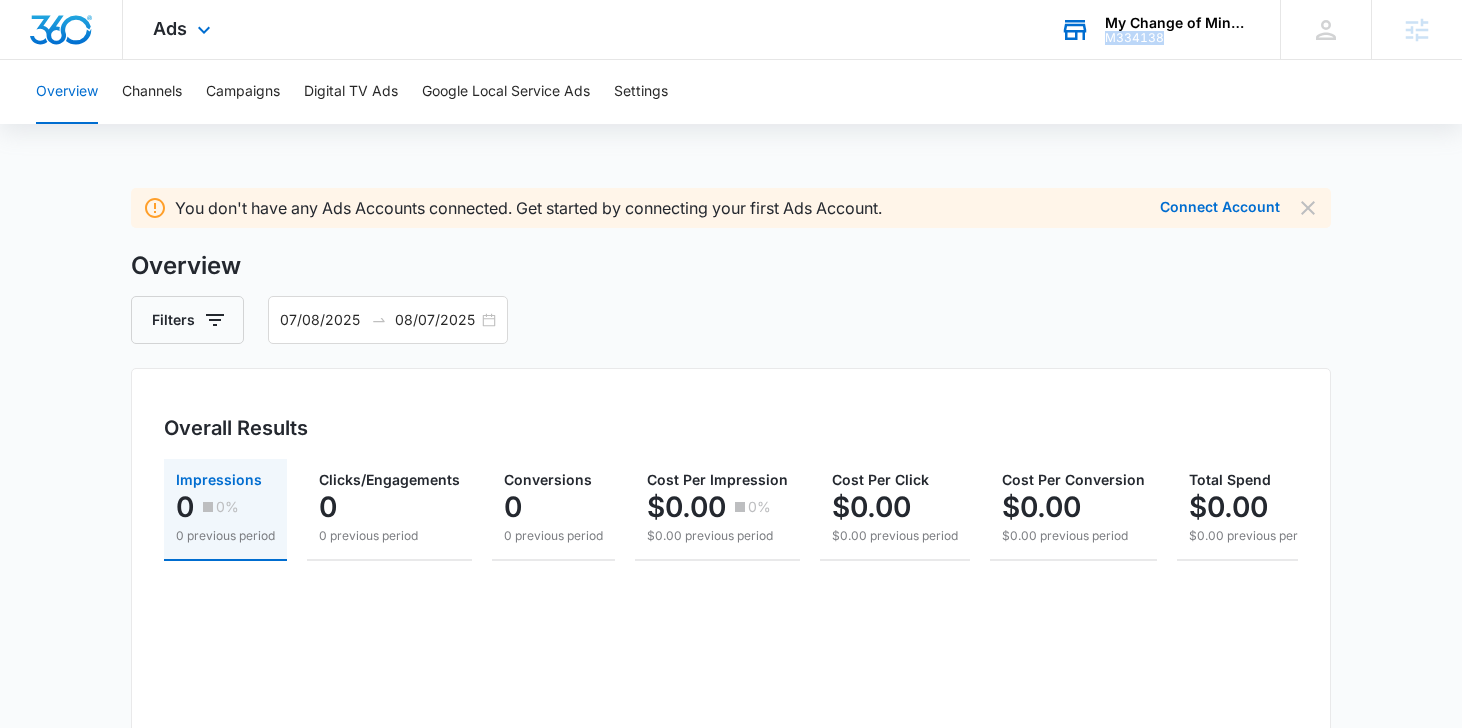 drag, startPoint x: 1173, startPoint y: 36, endPoint x: 1106, endPoint y: 39, distance: 67.06713 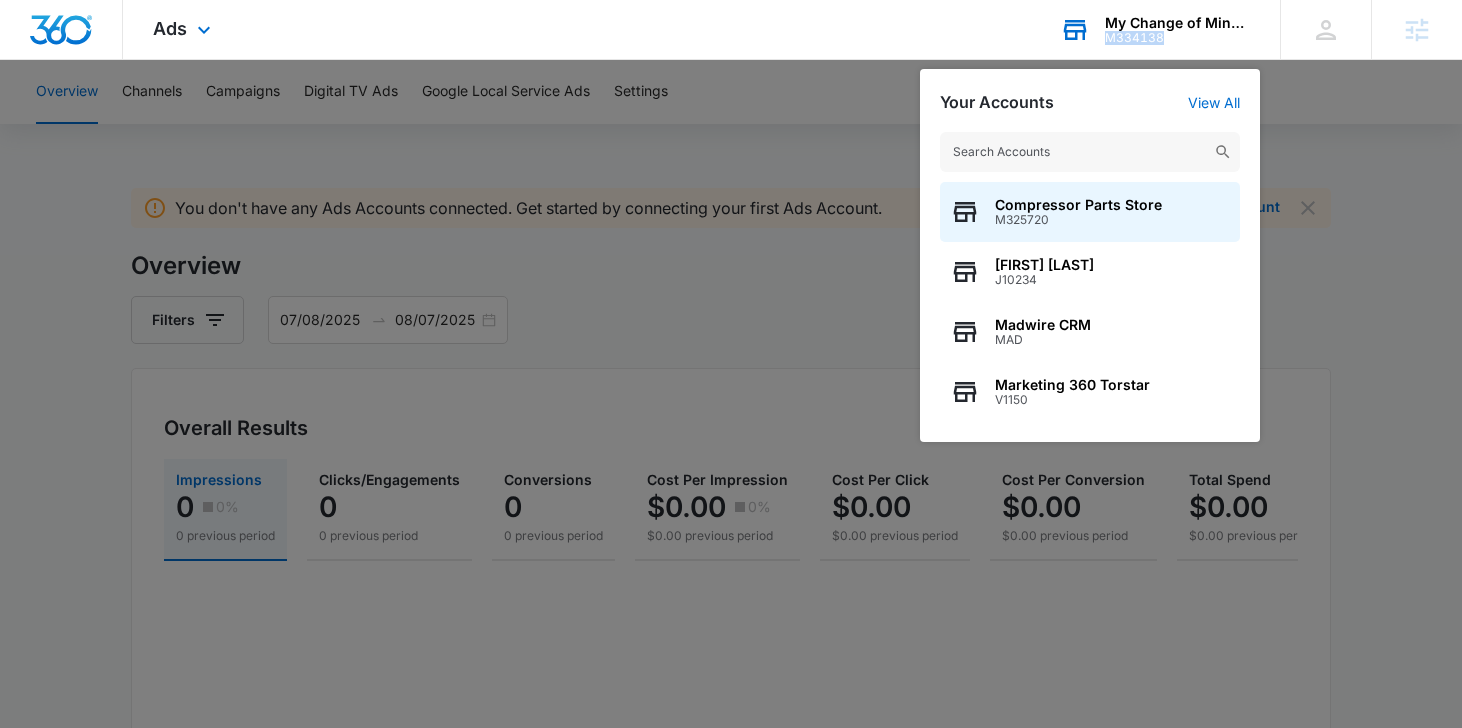drag, startPoint x: 1164, startPoint y: 37, endPoint x: 1107, endPoint y: 35, distance: 57.035076 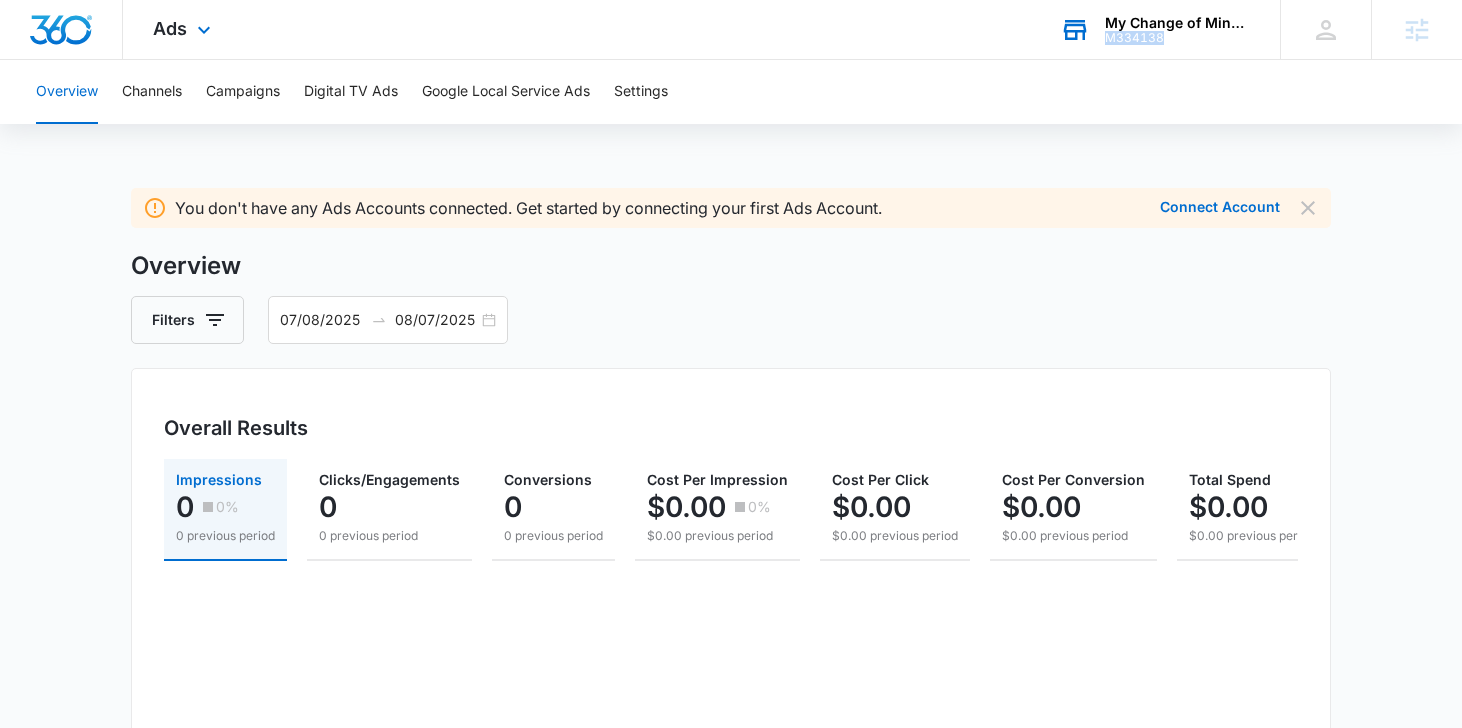 copy on "M334138" 